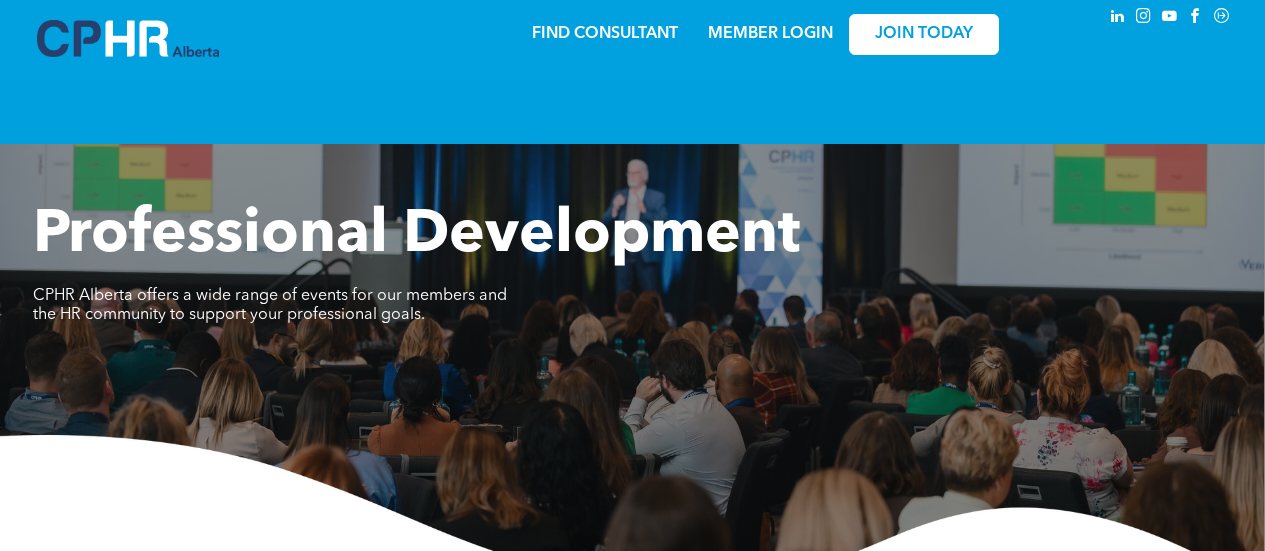 scroll, scrollTop: 0, scrollLeft: 0, axis: both 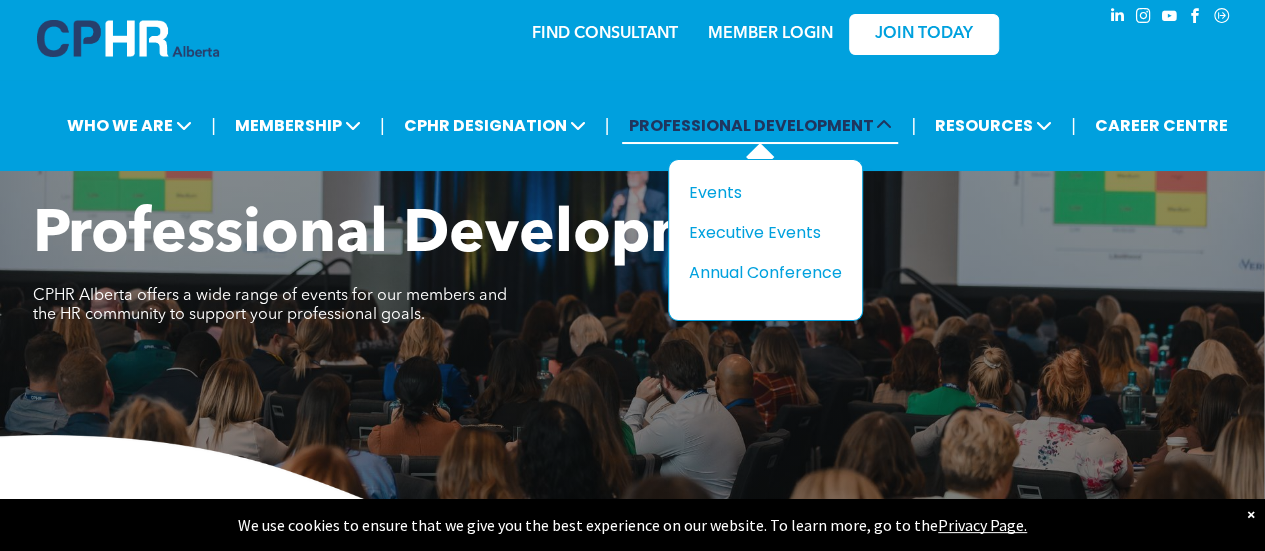 click on "PROFESSIONAL DEVELOPMENT" at bounding box center (129, 125) 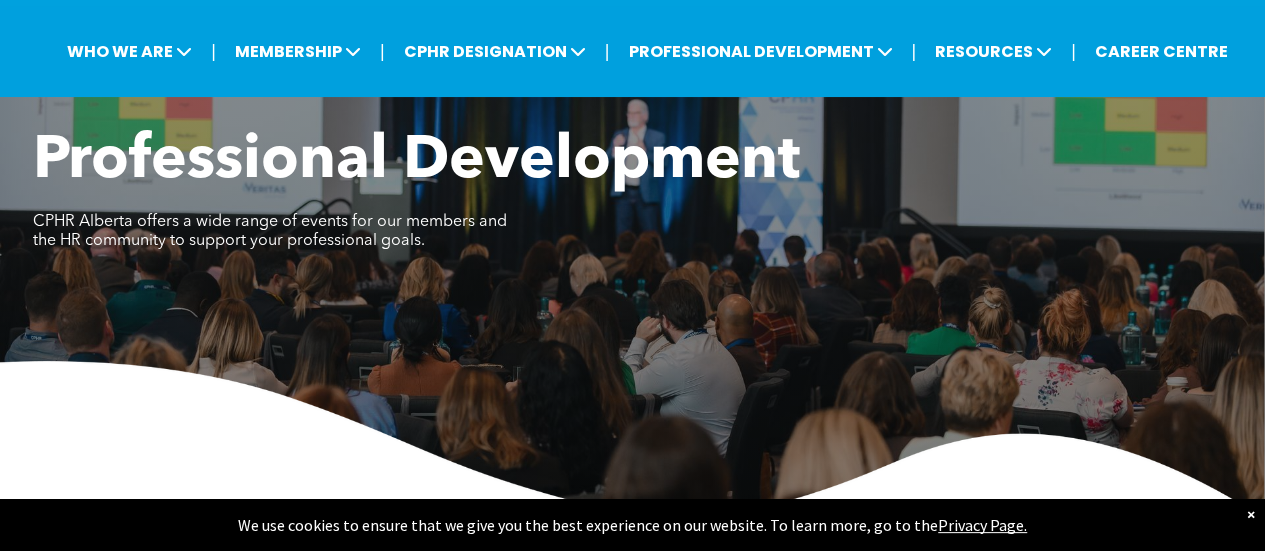 scroll, scrollTop: 0, scrollLeft: 0, axis: both 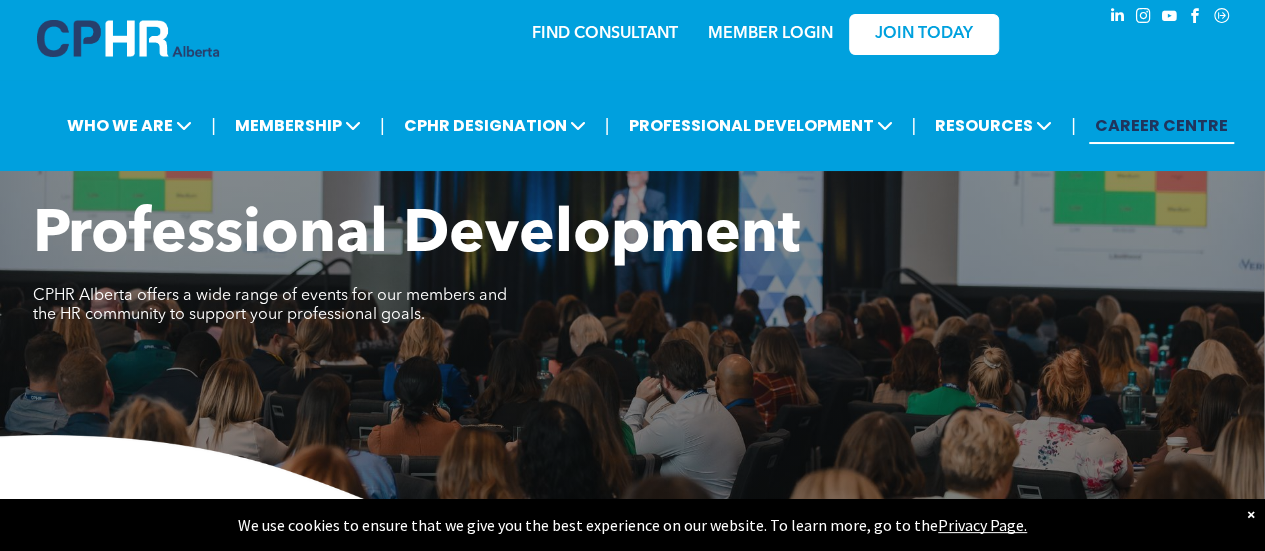 click on "CAREER CENTRE" at bounding box center (1161, 125) 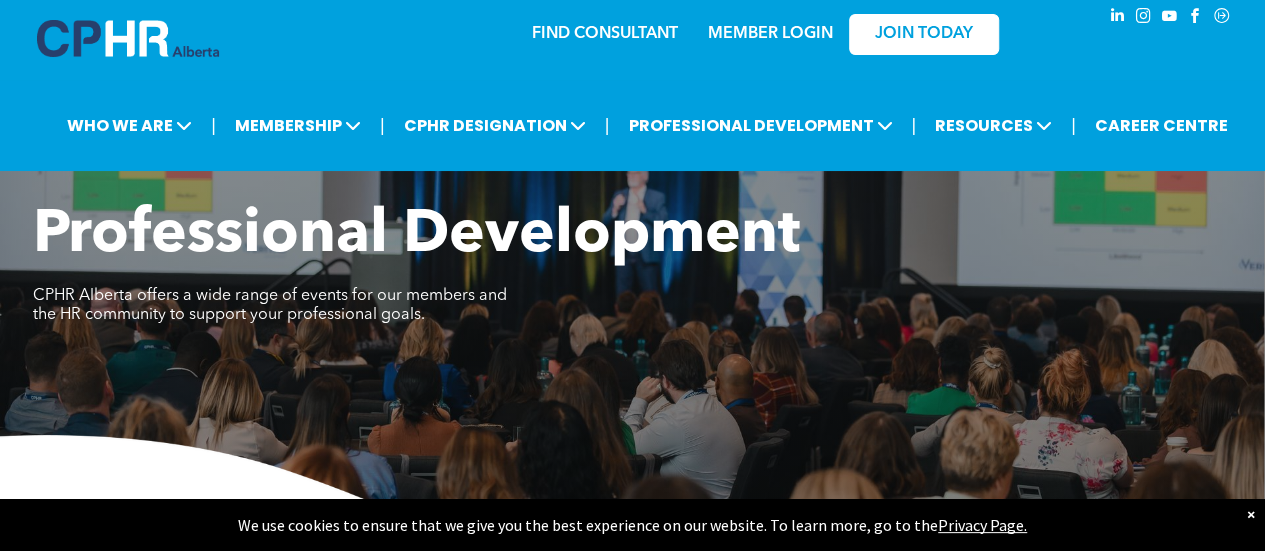 click at bounding box center [128, 38] 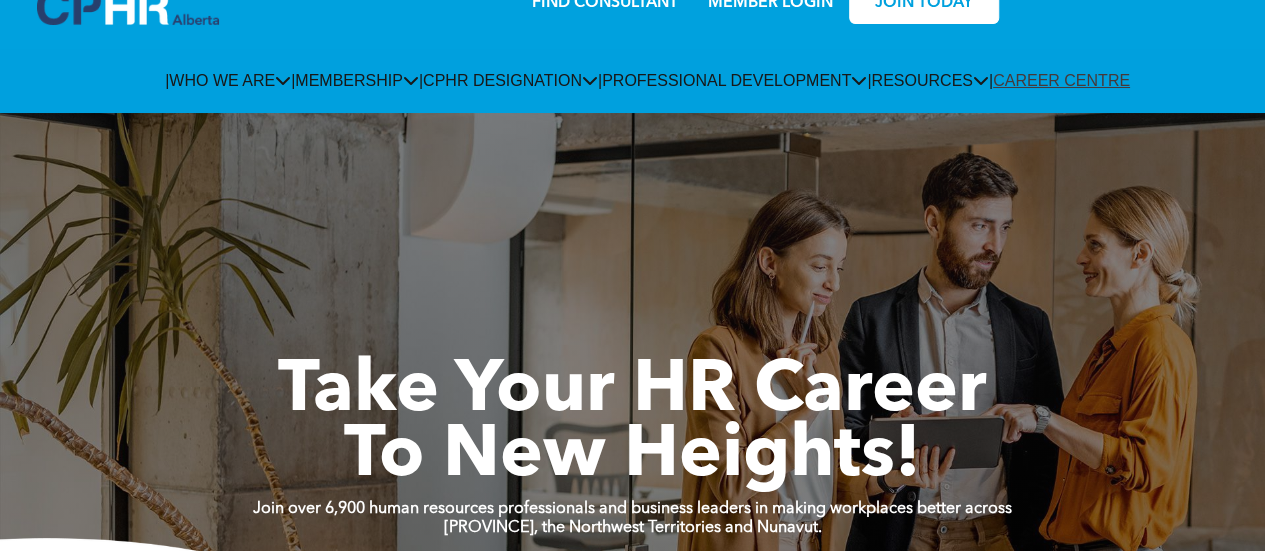 scroll, scrollTop: 0, scrollLeft: 0, axis: both 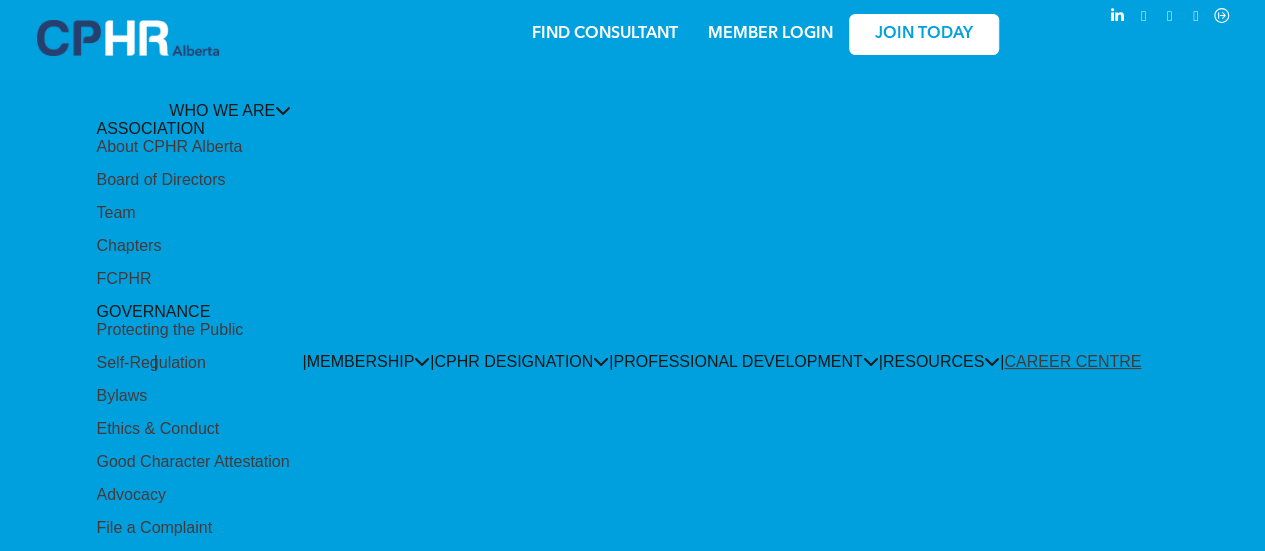 click on "About CPHR Alberta" at bounding box center [169, 147] 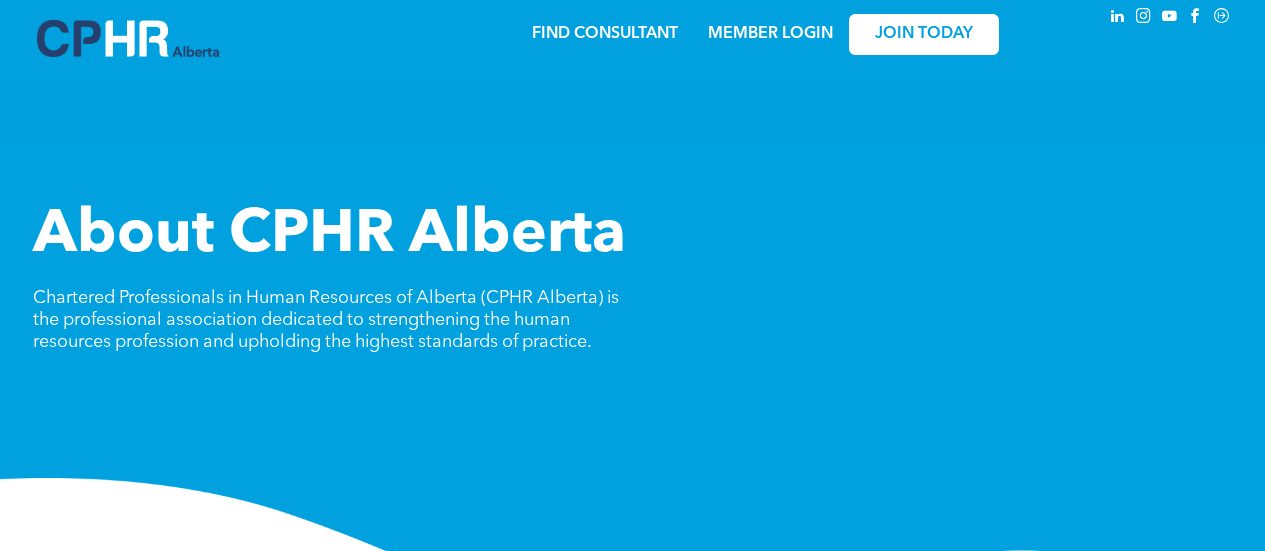scroll, scrollTop: 0, scrollLeft: 0, axis: both 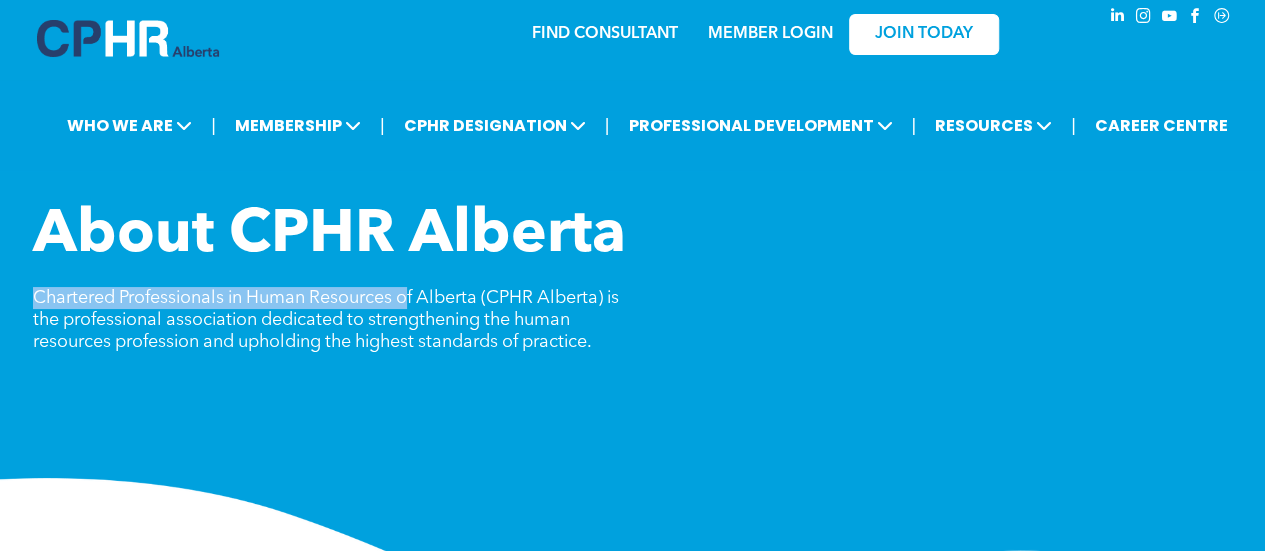 drag, startPoint x: 35, startPoint y: 296, endPoint x: 410, endPoint y: 289, distance: 375.06534 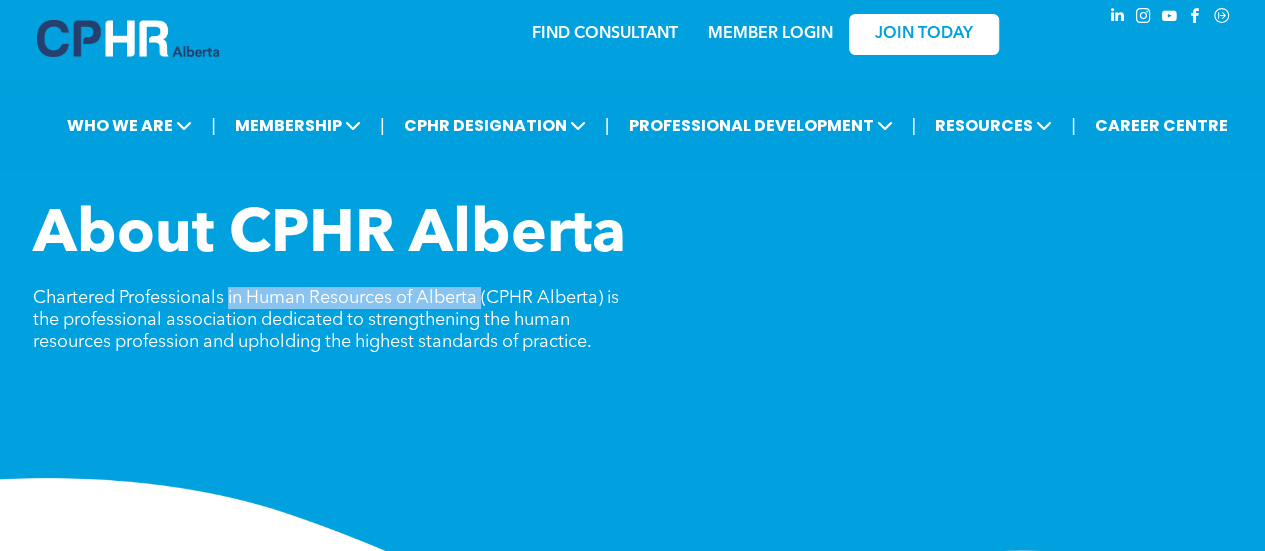drag, startPoint x: 231, startPoint y: 294, endPoint x: 486, endPoint y: 296, distance: 255.00784 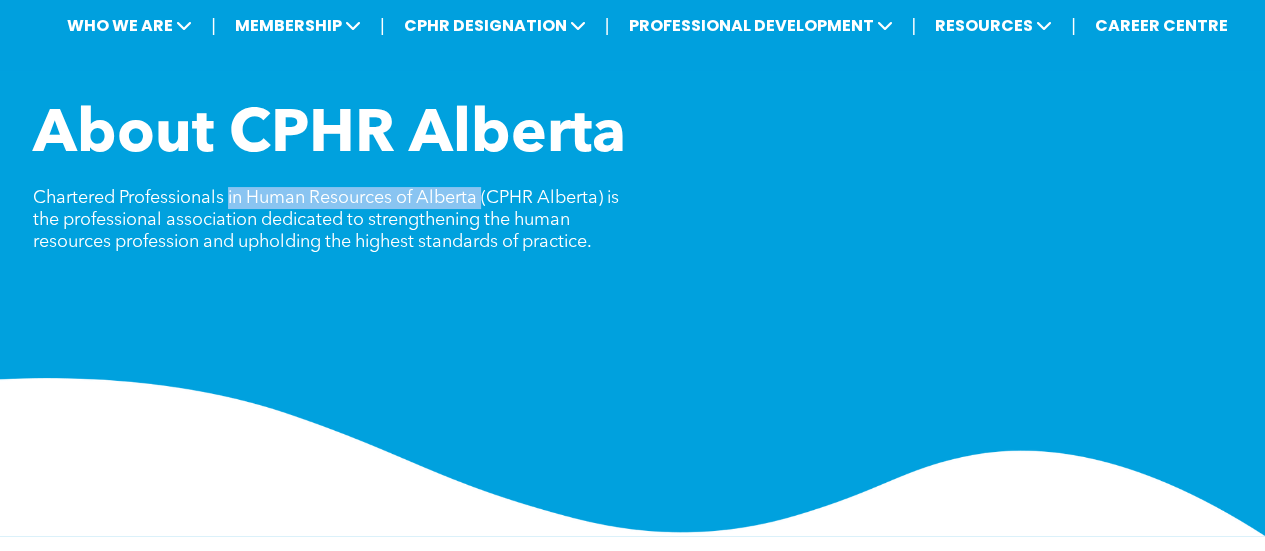 scroll, scrollTop: 0, scrollLeft: 0, axis: both 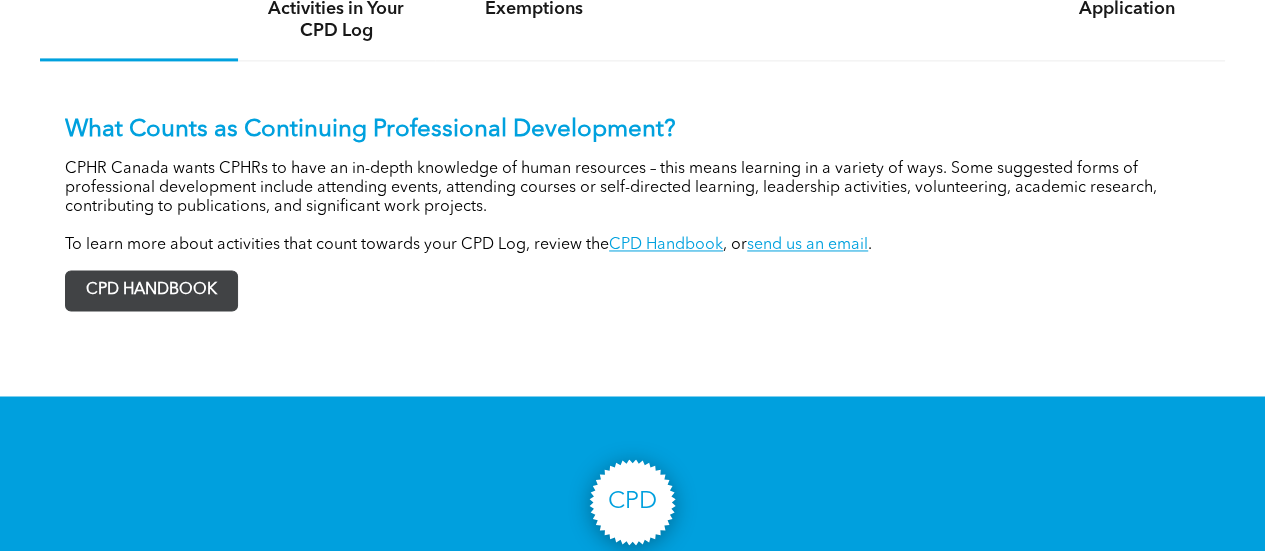 click on "CPD HANDBOOK" at bounding box center [151, 290] 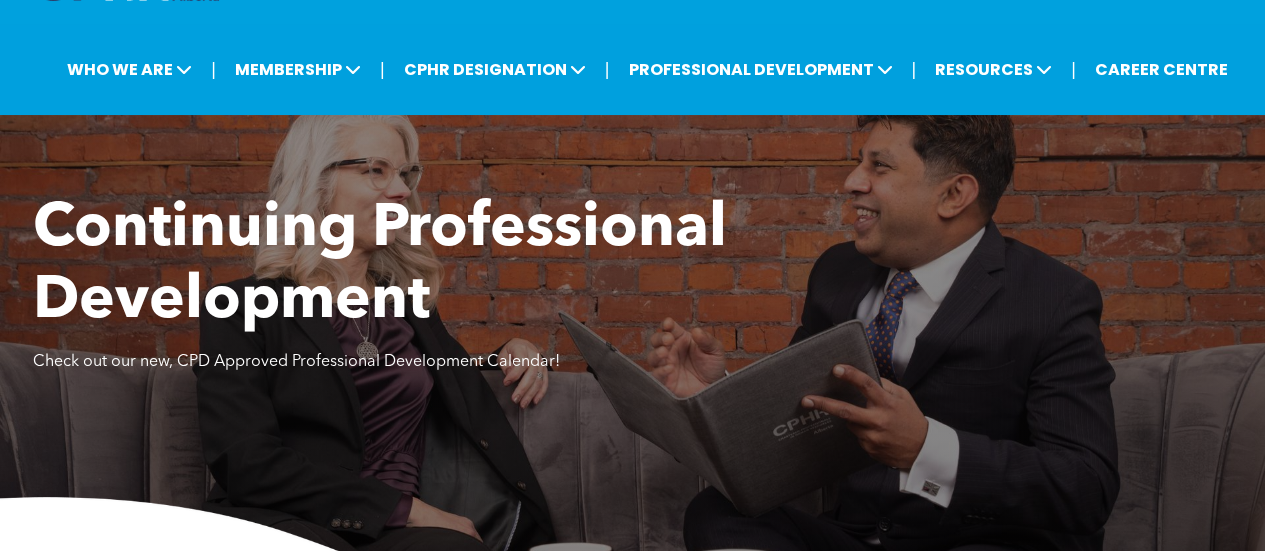 scroll, scrollTop: 0, scrollLeft: 0, axis: both 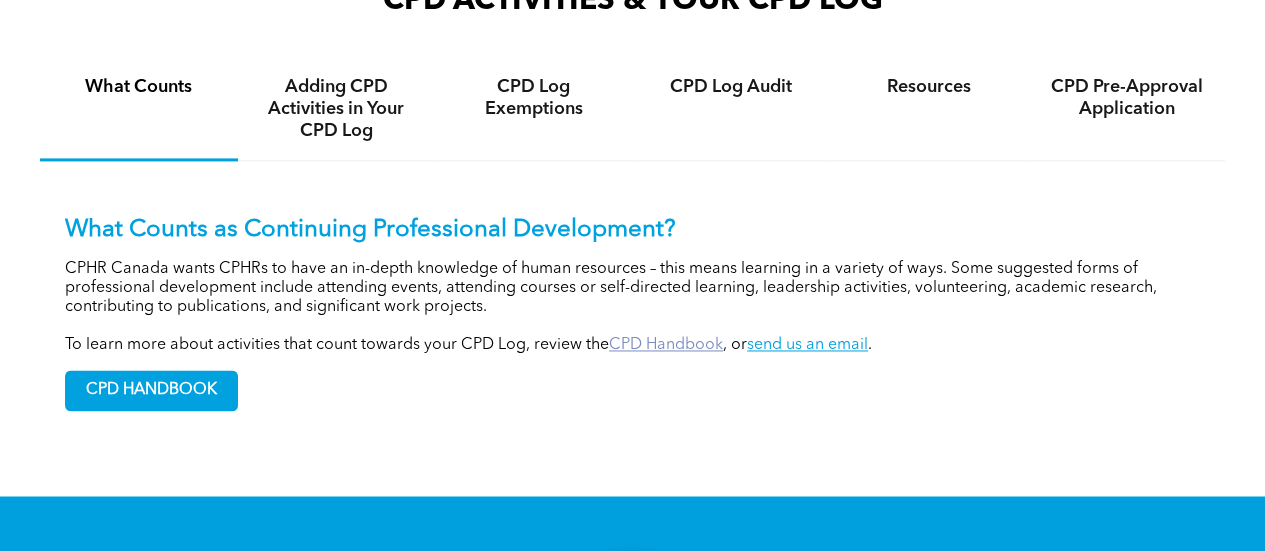 click on "CPD Handbook" at bounding box center [666, 345] 